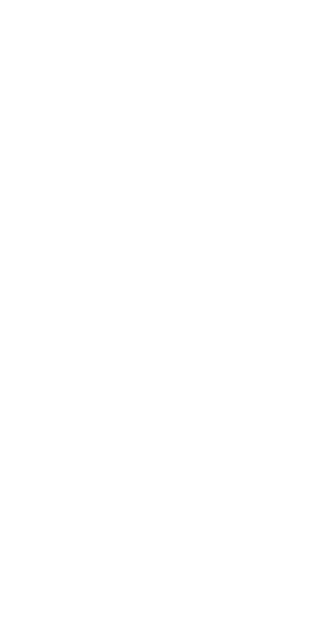 scroll, scrollTop: 0, scrollLeft: 0, axis: both 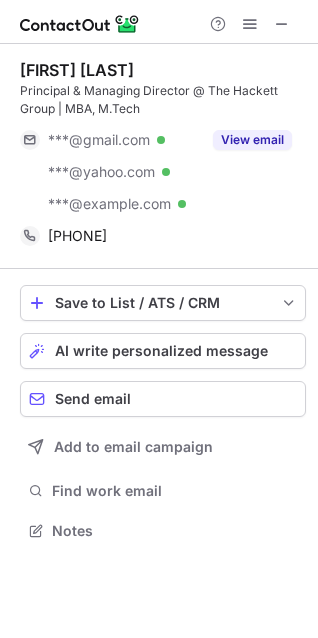 click at bounding box center (80, 24) 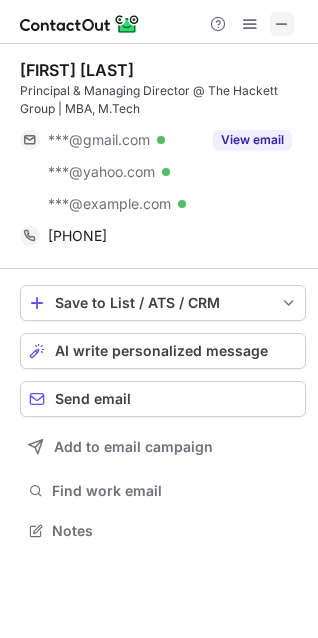 click at bounding box center [282, 24] 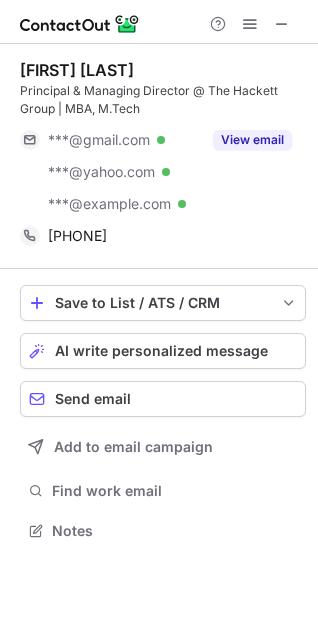click at bounding box center [80, 24] 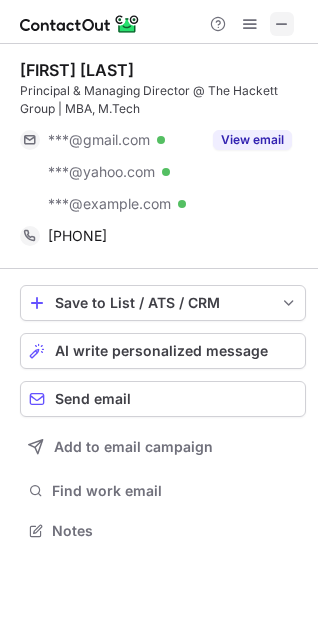 click at bounding box center [282, 24] 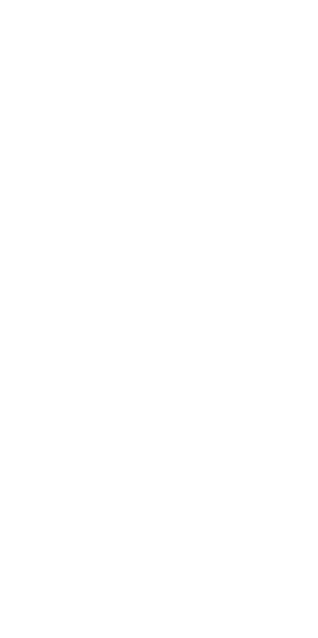 scroll, scrollTop: 0, scrollLeft: 0, axis: both 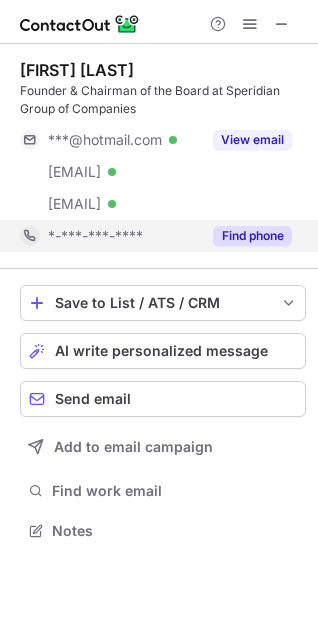 click on "Find phone" at bounding box center (252, 236) 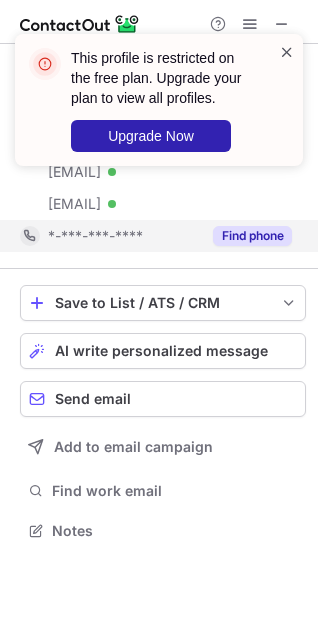 click at bounding box center [287, 52] 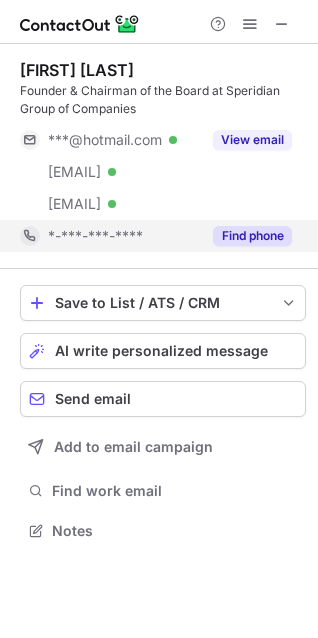 click on "Find phone" at bounding box center (252, 236) 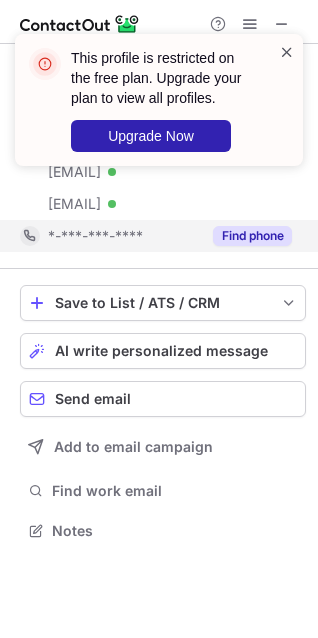click at bounding box center [287, 52] 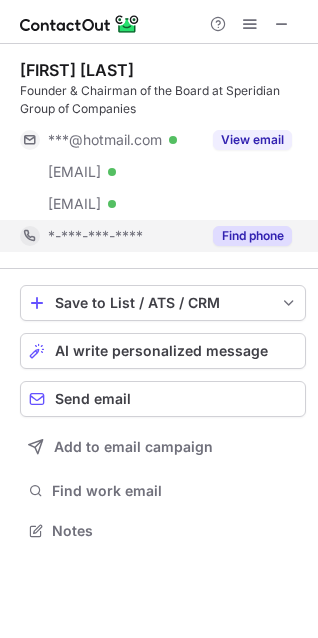 click on "This profile is restricted on the free plan. Upgrade your plan to view all profiles. Upgrade Now" at bounding box center (159, 34) 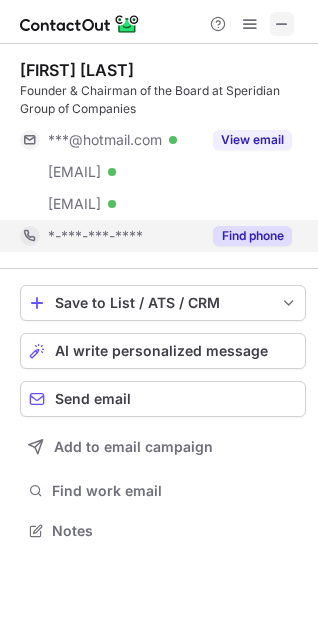 click at bounding box center [282, 24] 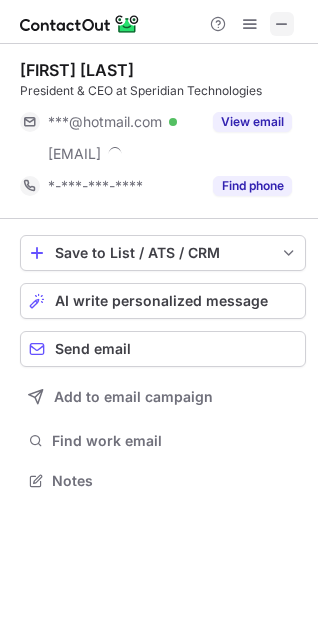 scroll, scrollTop: 9, scrollLeft: 9, axis: both 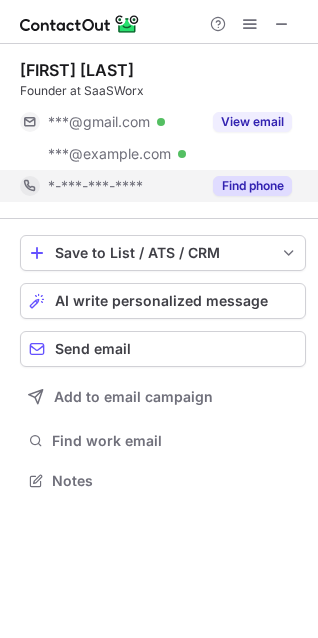 click on "Find phone" at bounding box center (252, 186) 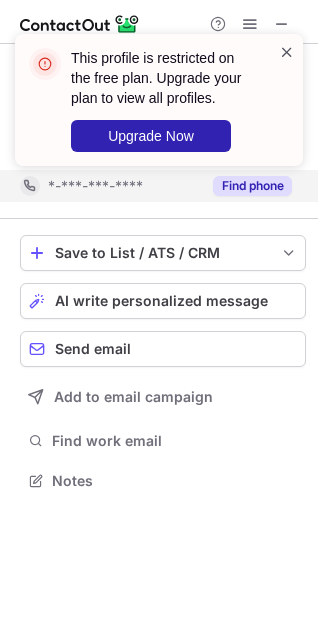 click at bounding box center [287, 52] 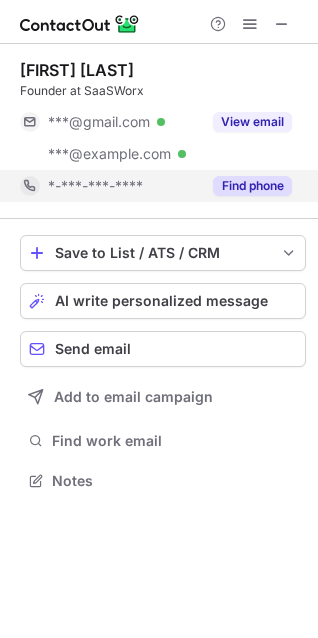click on "This profile is restricted on the free plan. Upgrade your plan to view all profiles. Upgrade Now" at bounding box center [159, 108] 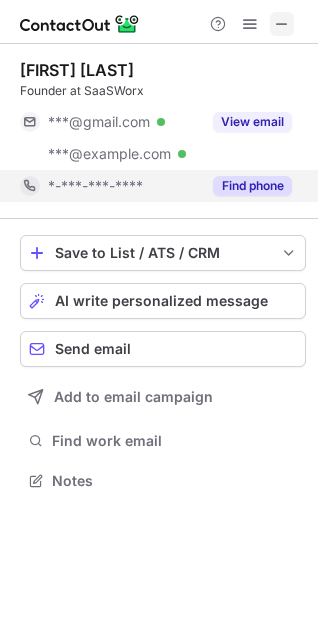 click at bounding box center [282, 24] 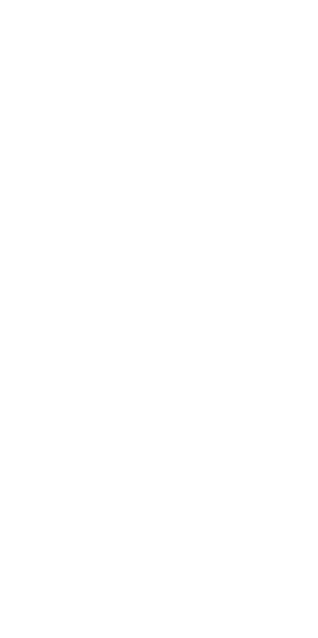 scroll, scrollTop: 0, scrollLeft: 0, axis: both 